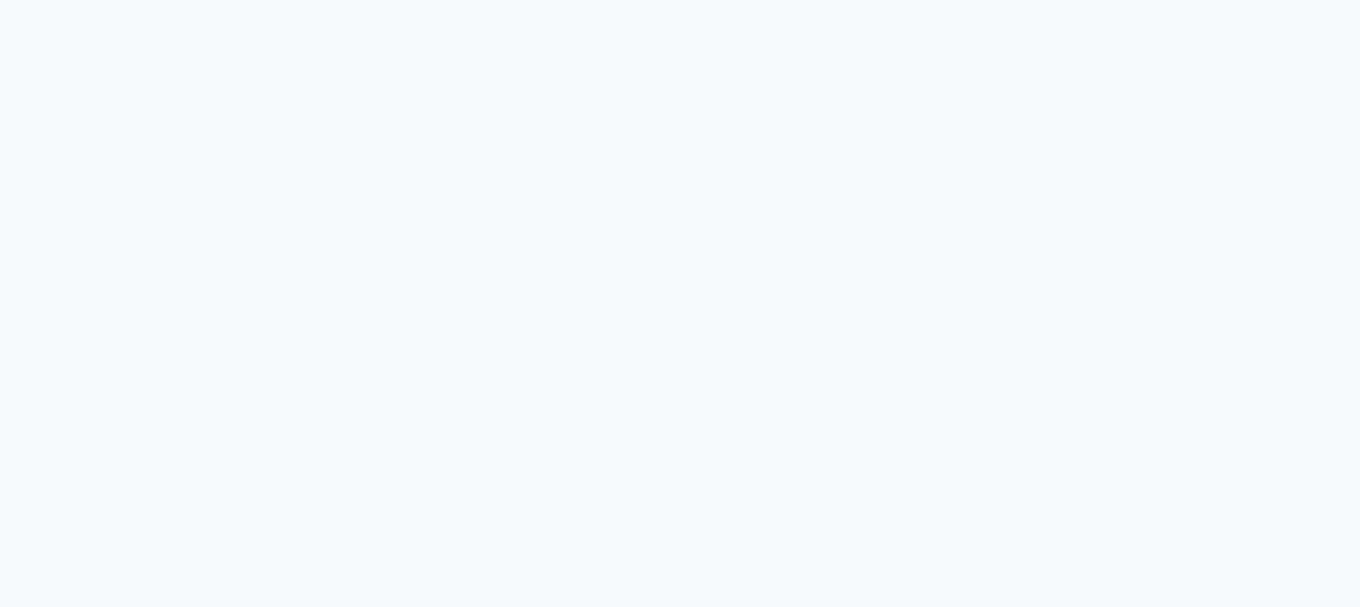 scroll, scrollTop: 0, scrollLeft: 0, axis: both 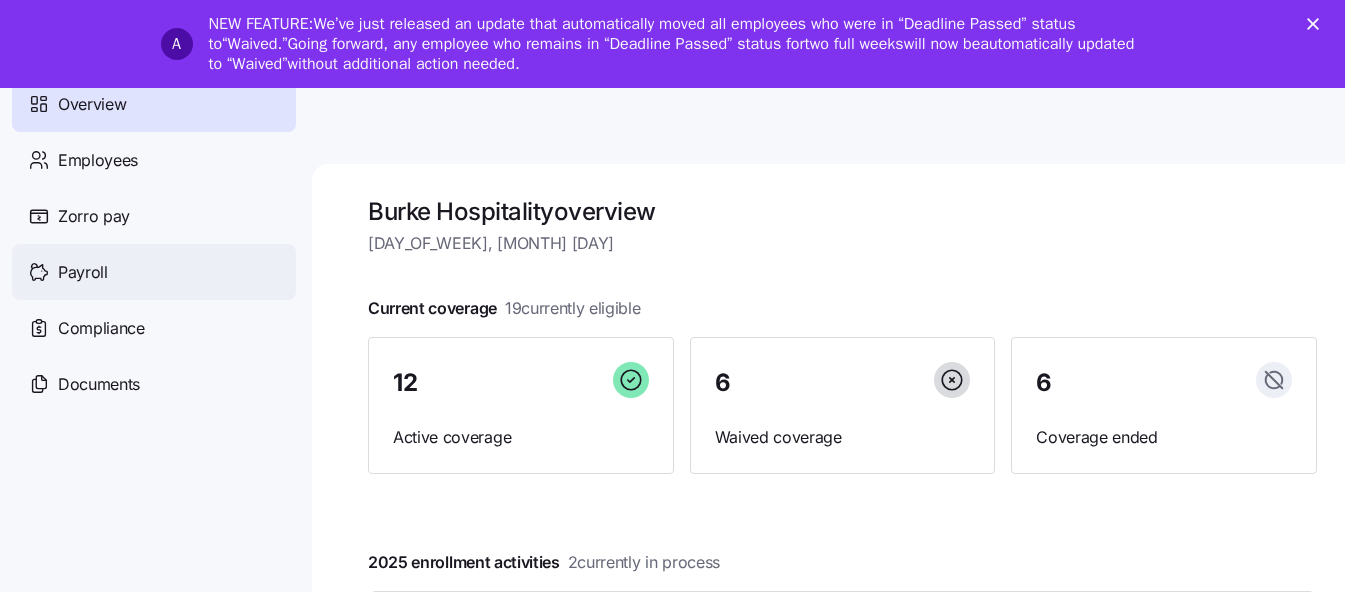 click on "Payroll" at bounding box center (83, 272) 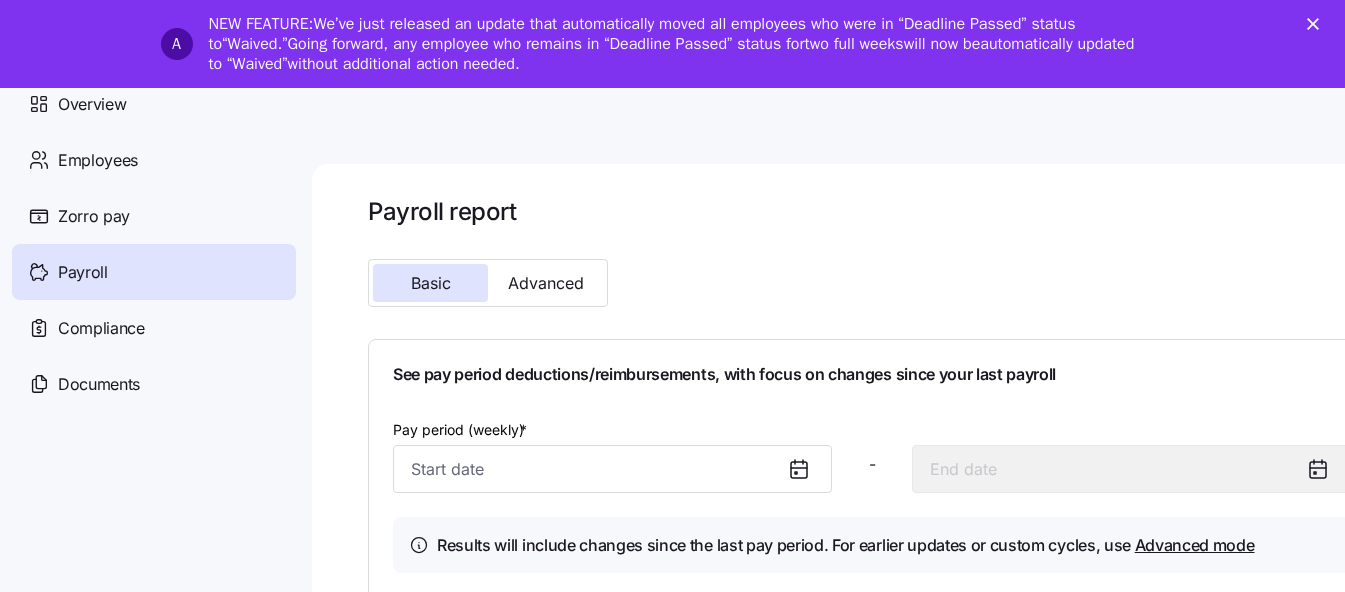 scroll, scrollTop: 9, scrollLeft: 0, axis: vertical 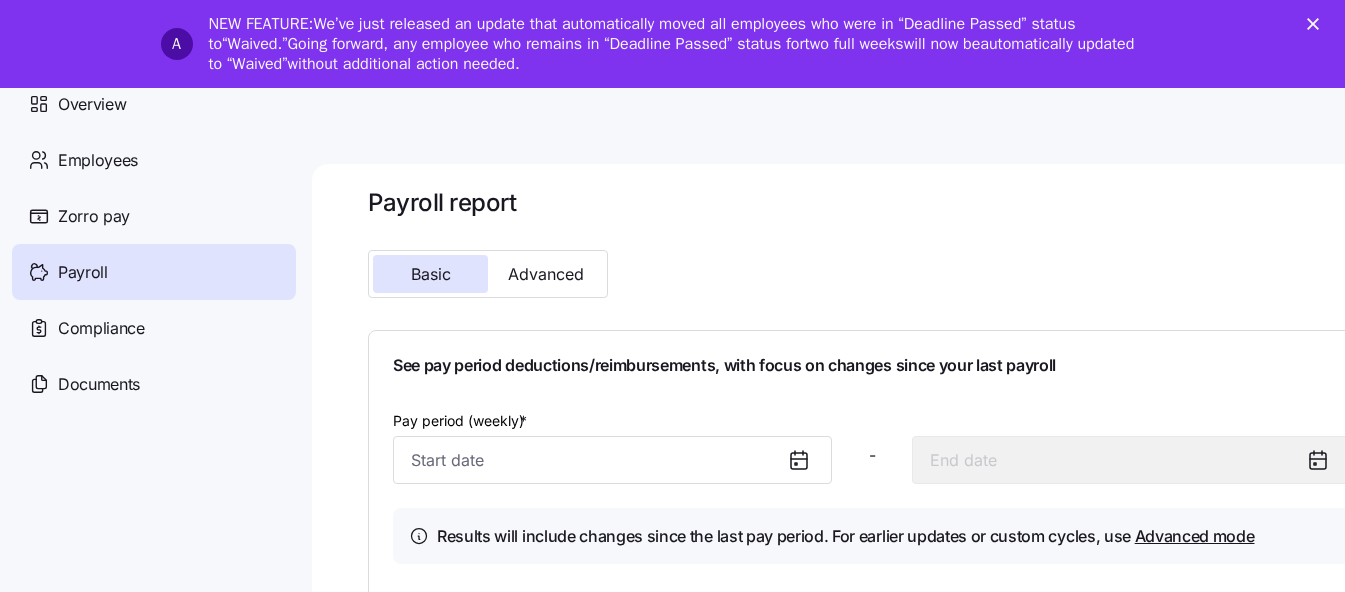 click 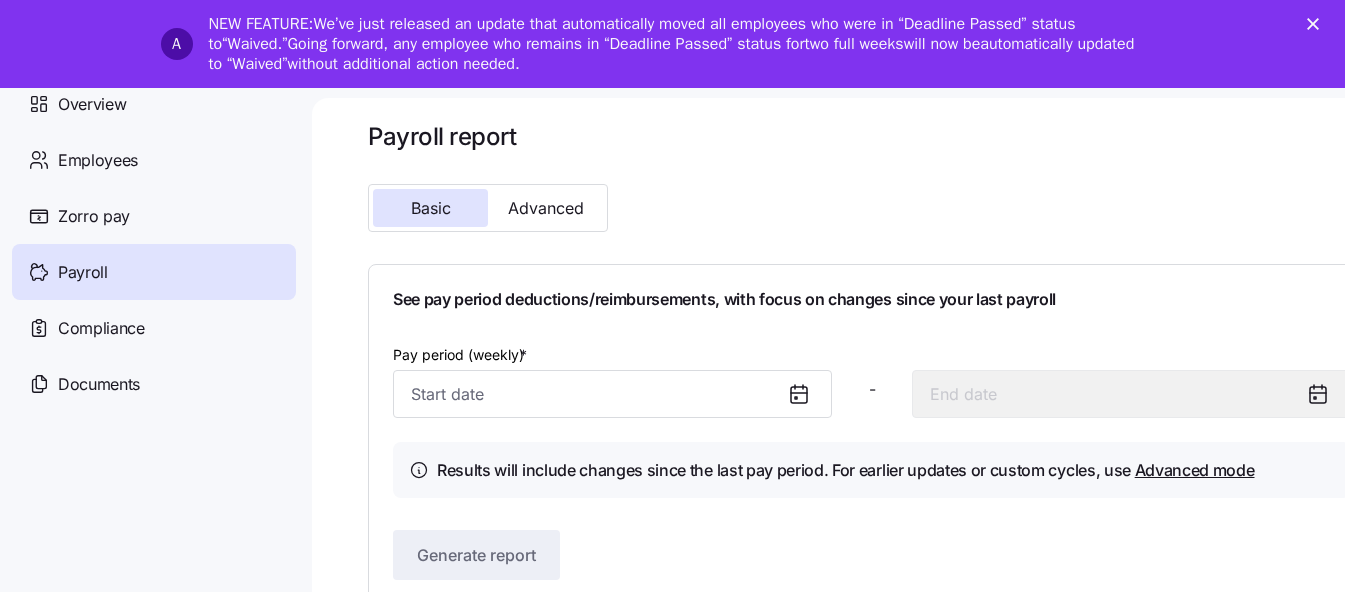 scroll, scrollTop: 103, scrollLeft: 0, axis: vertical 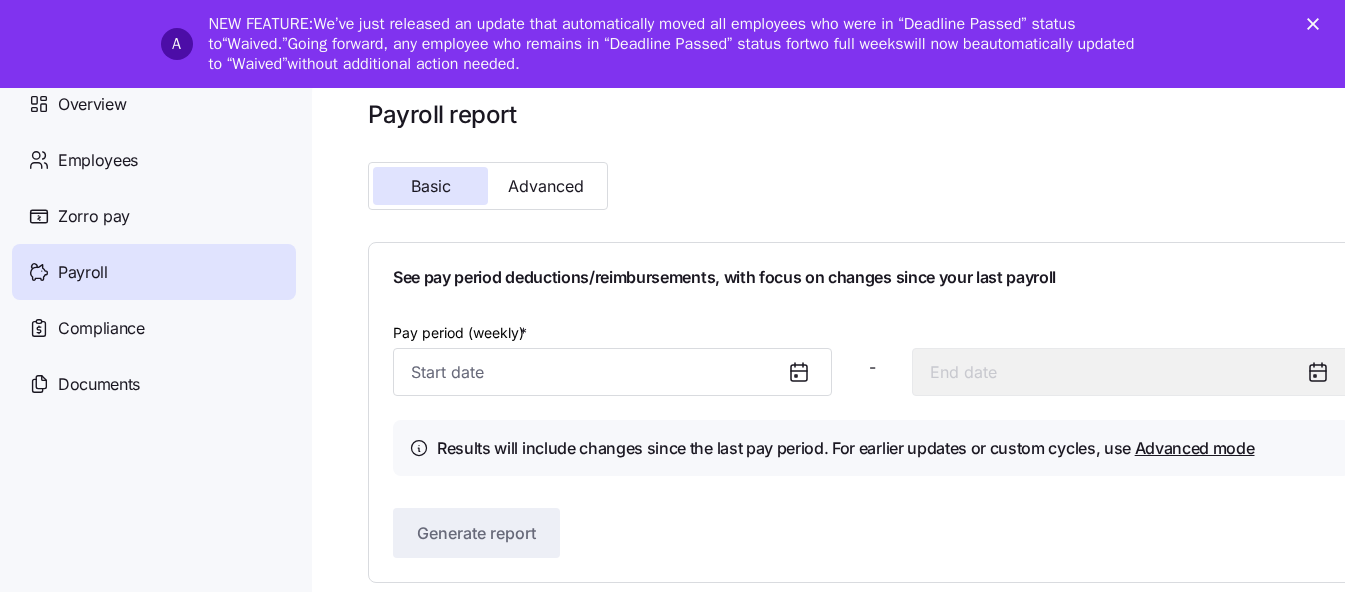 click 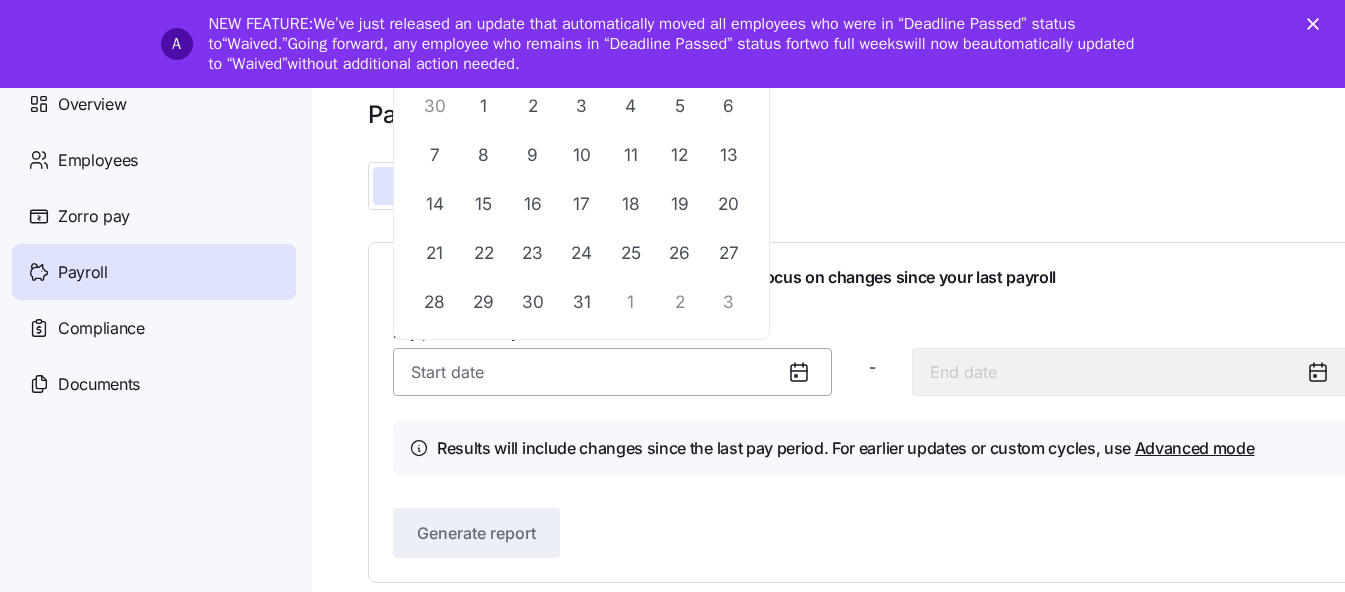 click on "Pay period (weekly)  *" at bounding box center [612, 372] 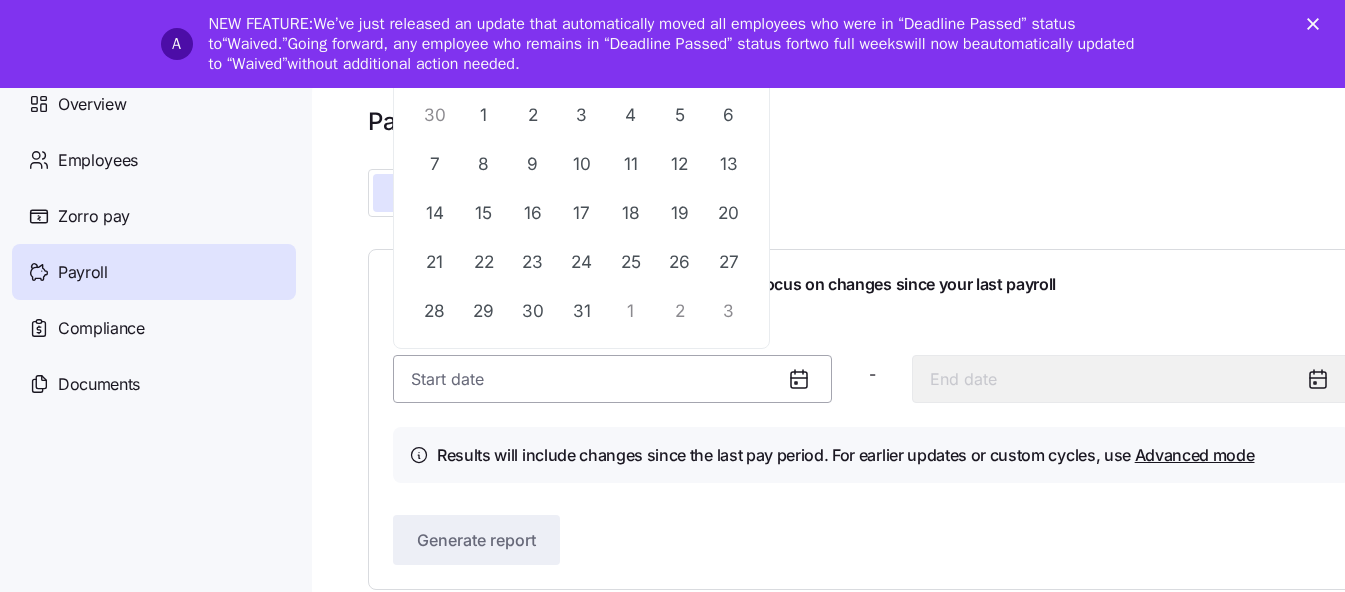 scroll, scrollTop: 0, scrollLeft: 0, axis: both 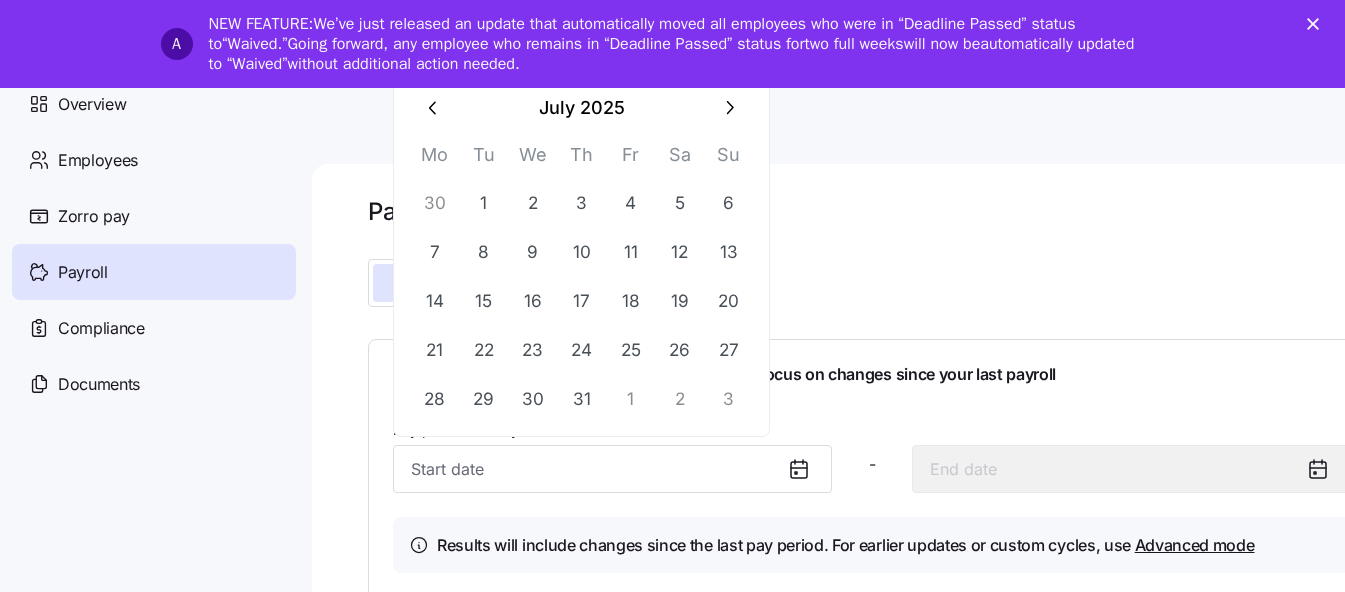 click on "Basic Advanced" at bounding box center (599, 283) 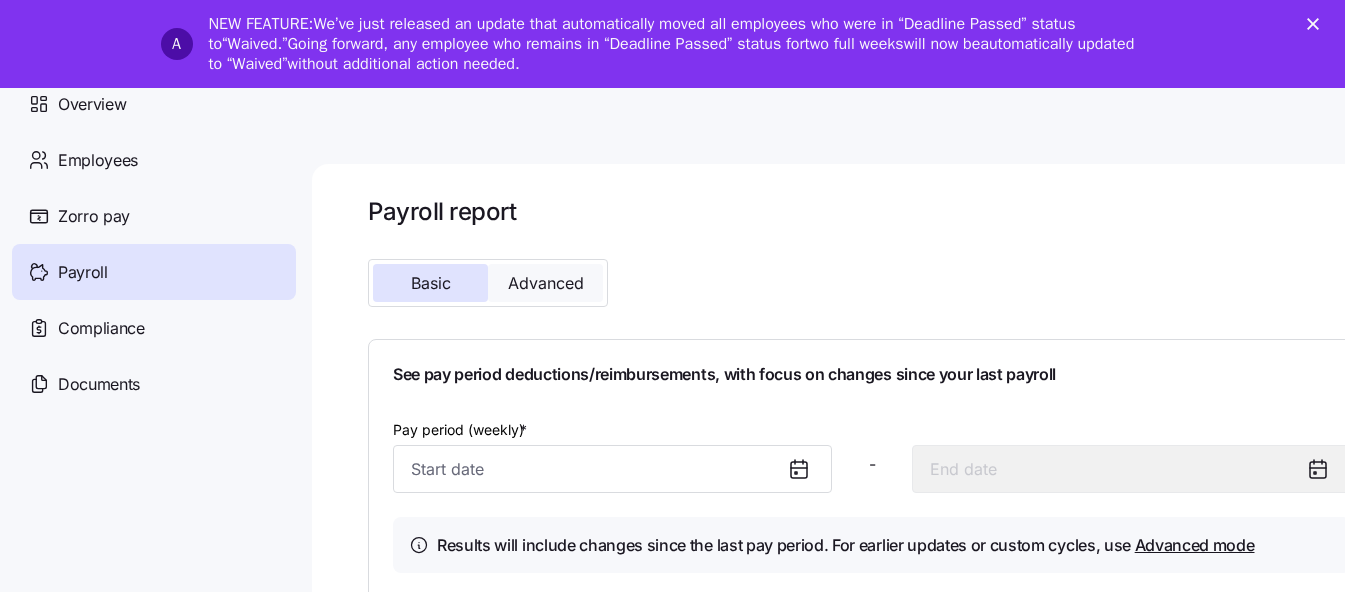 click on "Advanced" at bounding box center [546, 283] 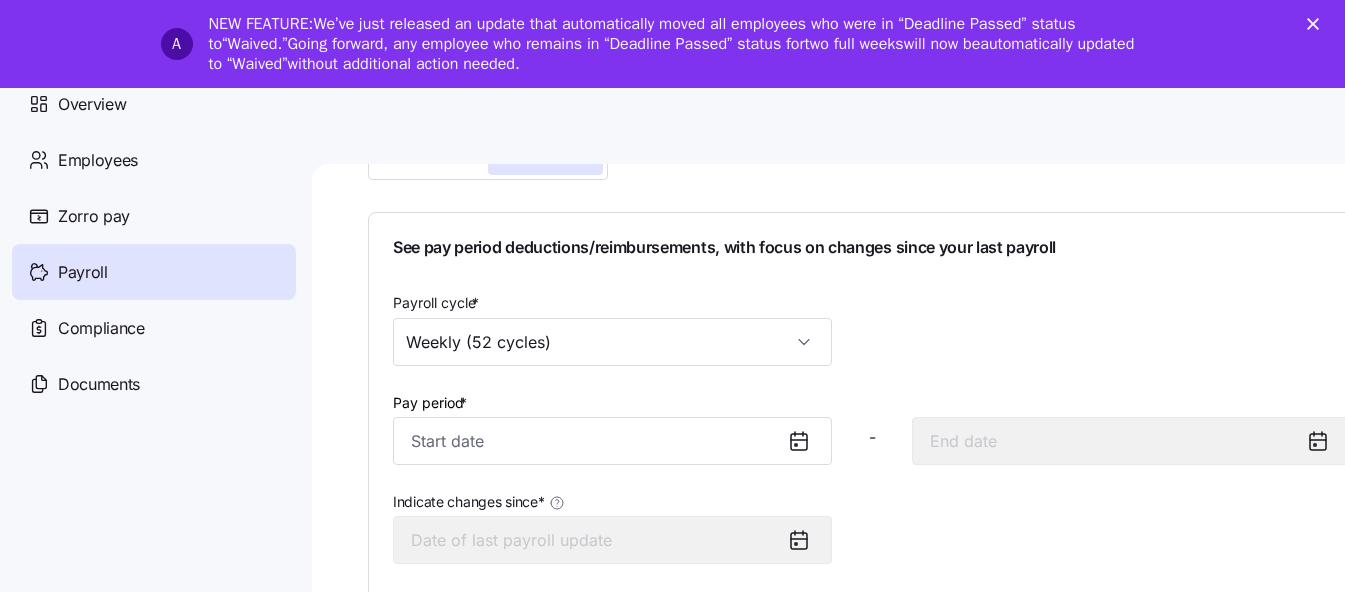 scroll, scrollTop: 0, scrollLeft: 0, axis: both 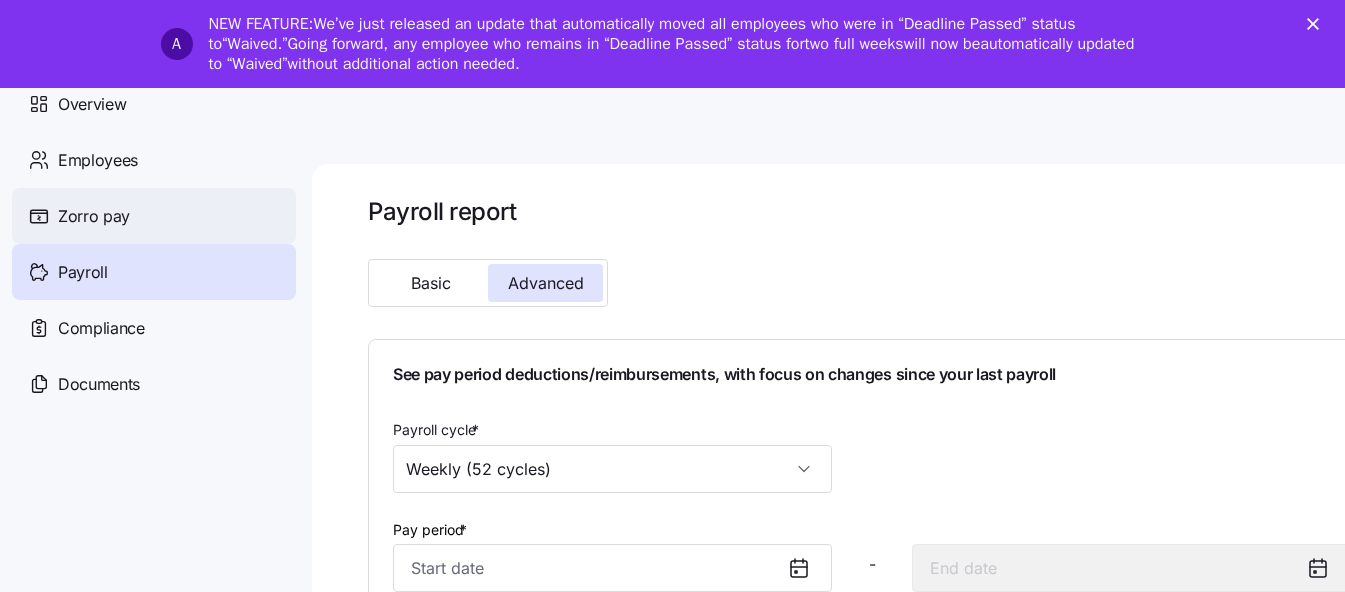 click on "Zorro pay" at bounding box center (94, 216) 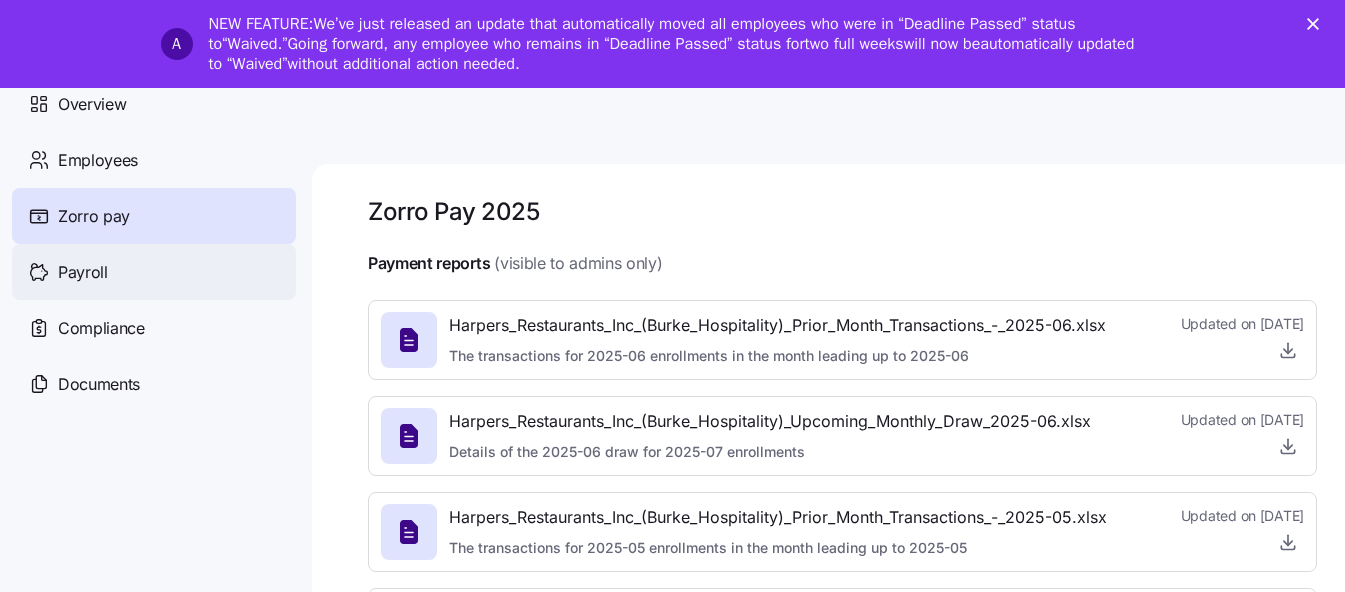 click on "Payroll" at bounding box center (83, 272) 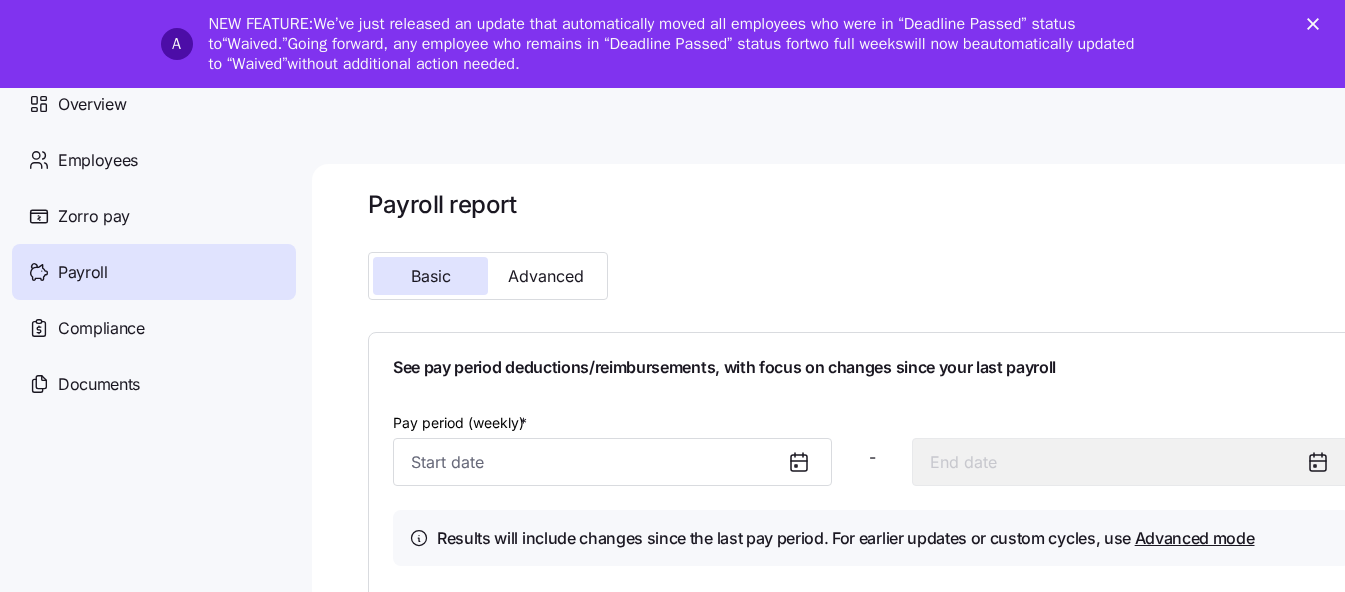 scroll, scrollTop: 9, scrollLeft: 0, axis: vertical 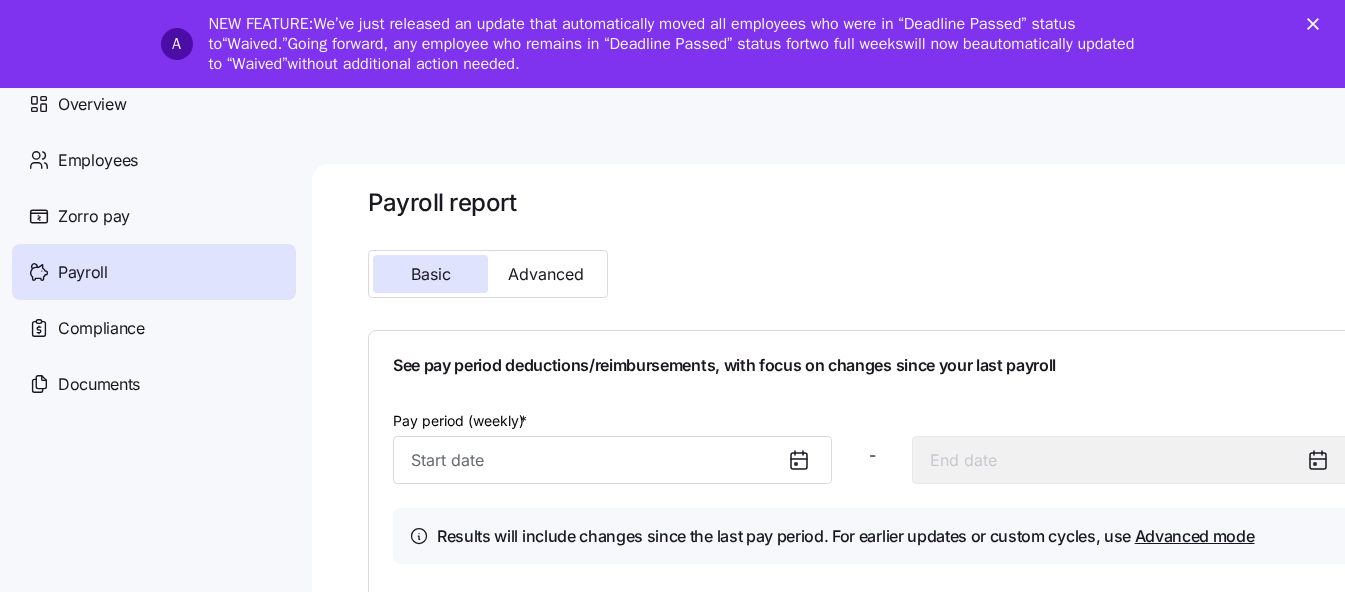 click 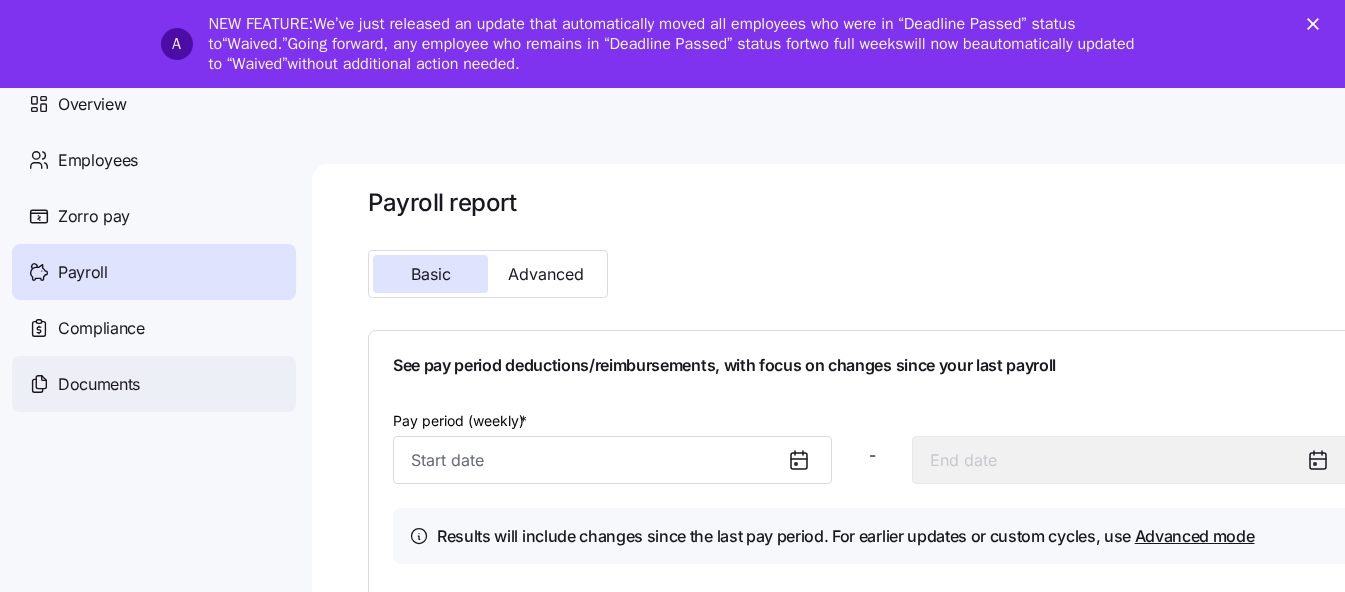 click on "Documents" at bounding box center [99, 384] 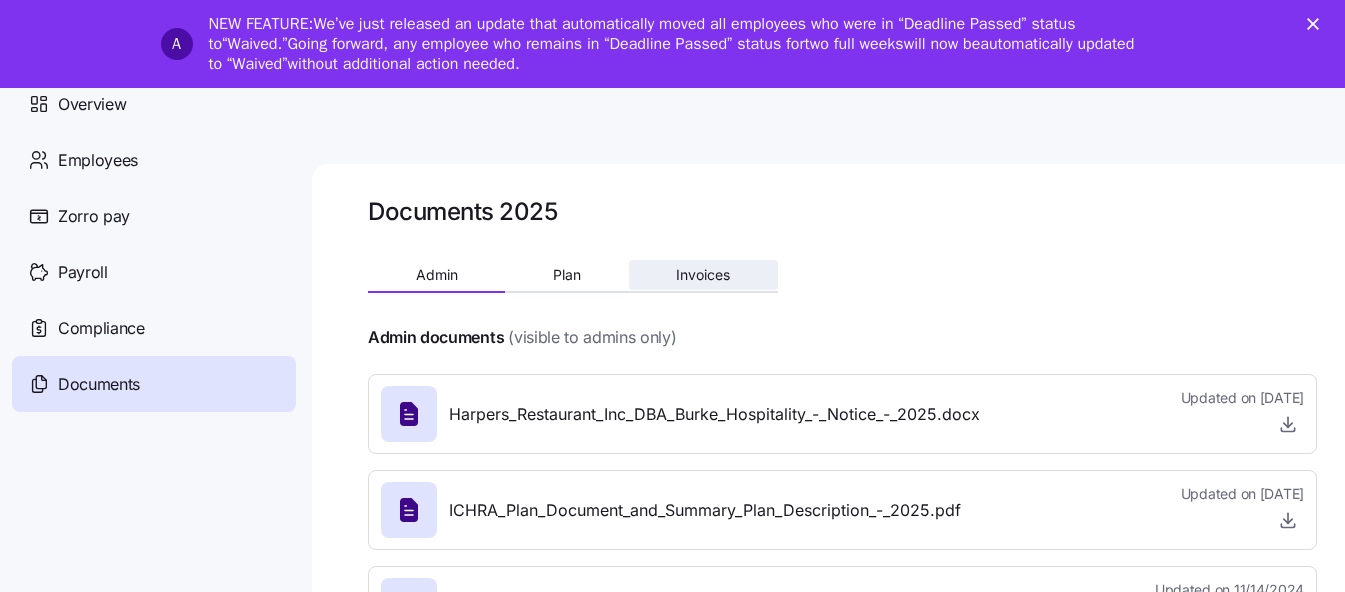 click on "Invoices" at bounding box center [703, 275] 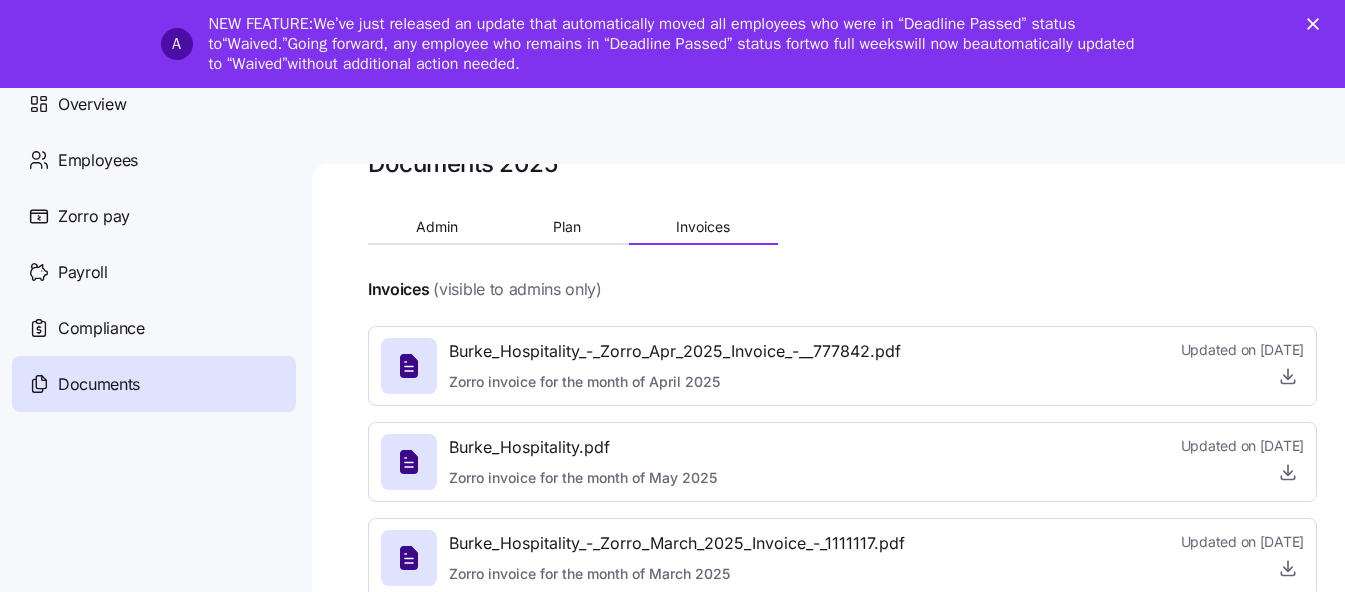 scroll, scrollTop: 0, scrollLeft: 0, axis: both 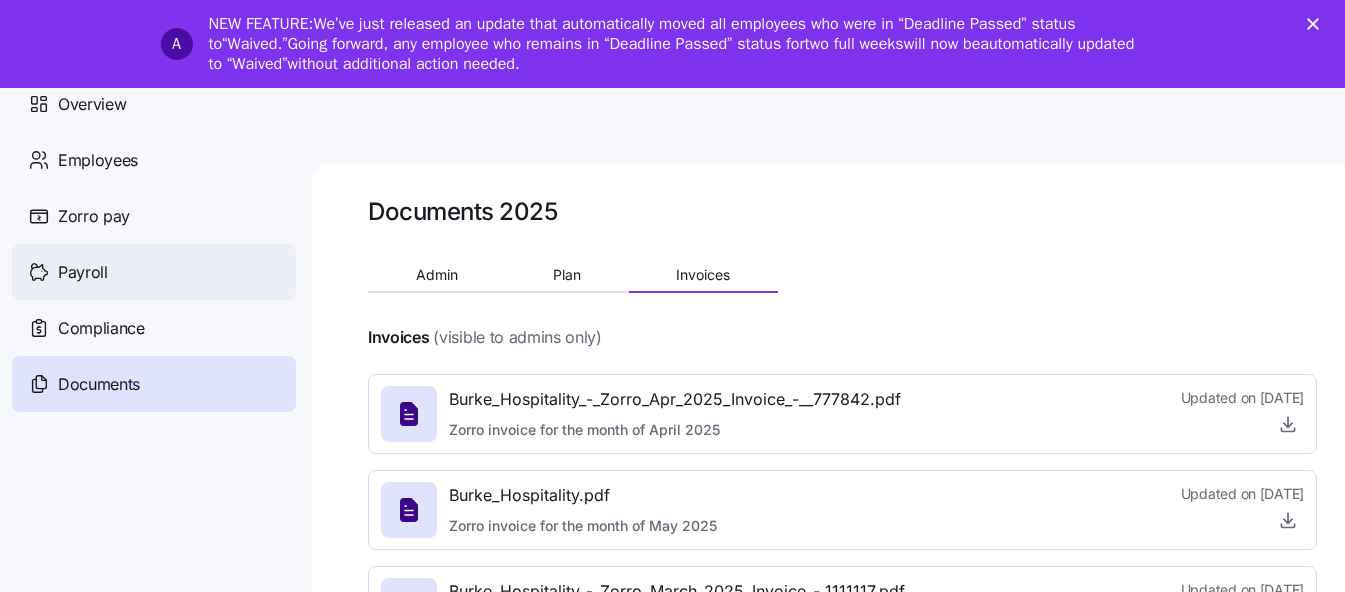 click on "Payroll" at bounding box center (83, 272) 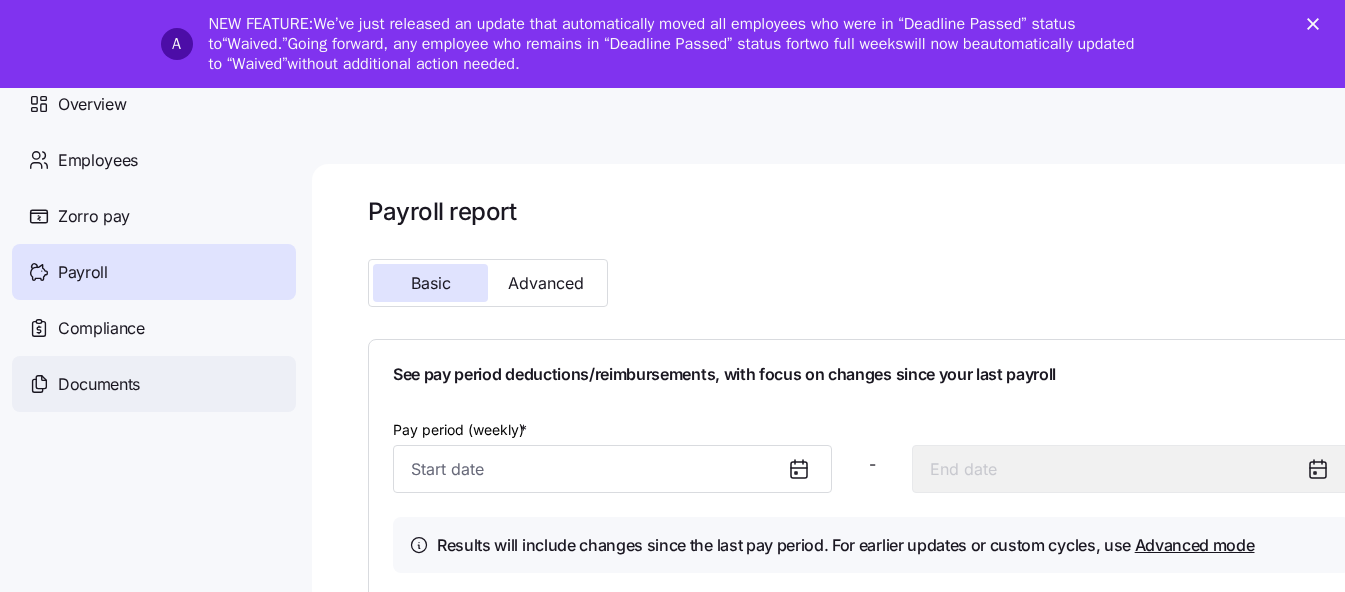 click on "Documents" at bounding box center (99, 384) 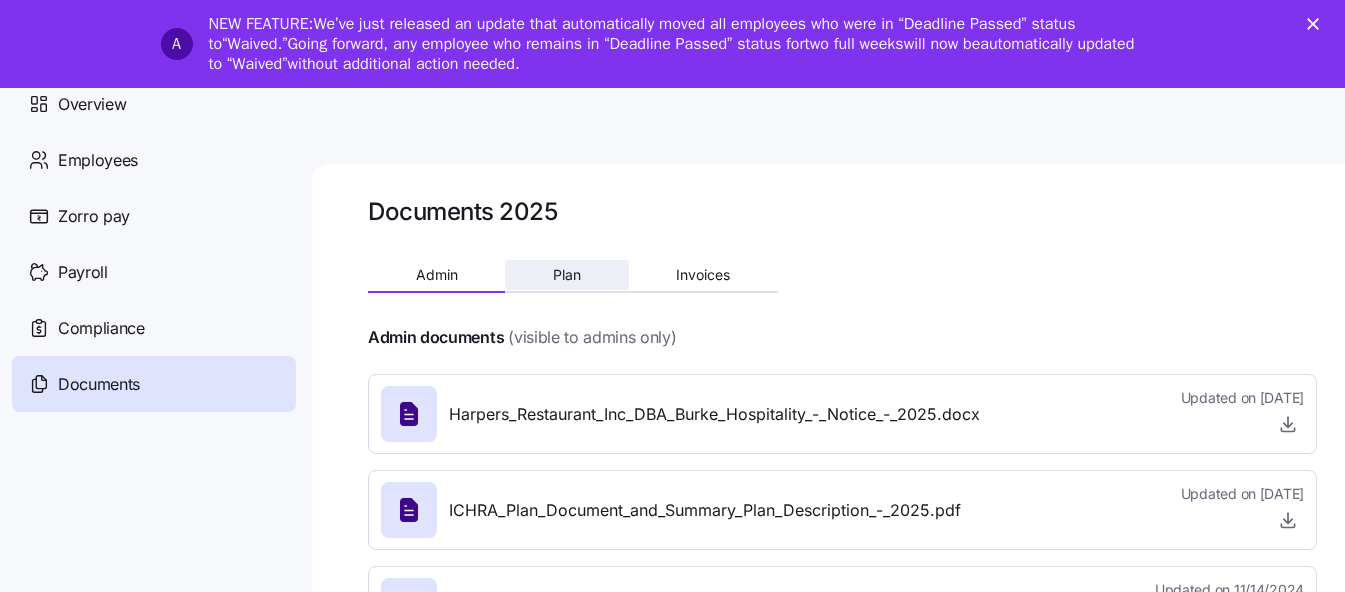 click on "Plan" at bounding box center (566, 275) 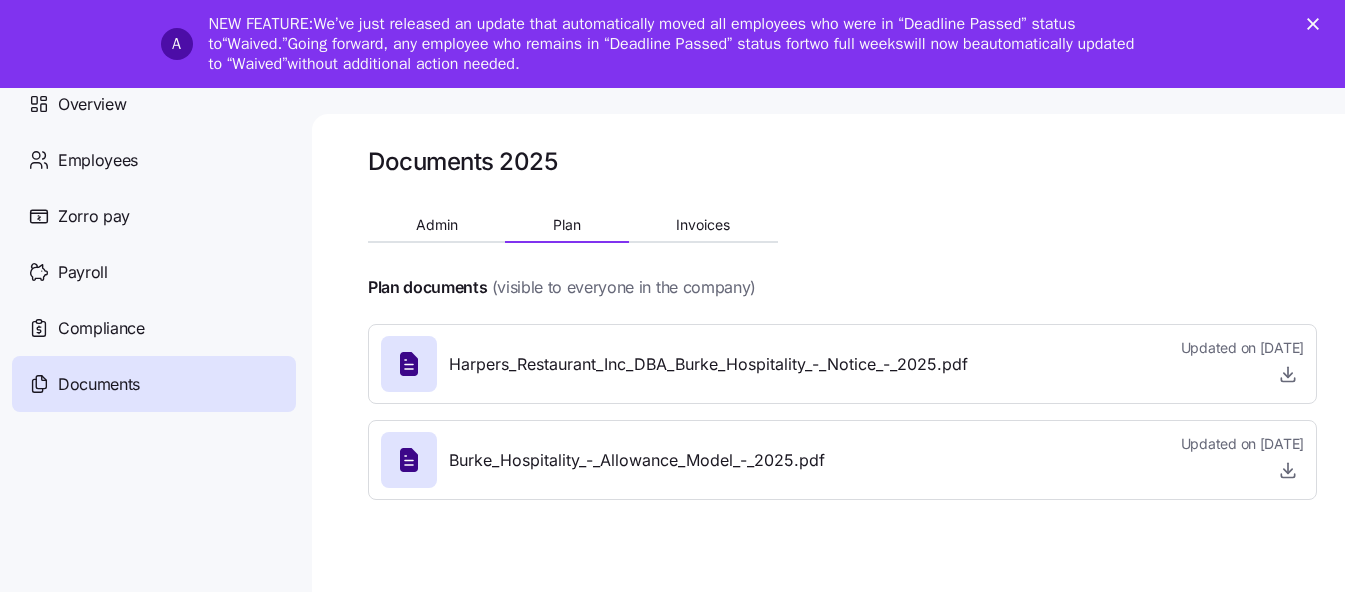scroll, scrollTop: 0, scrollLeft: 0, axis: both 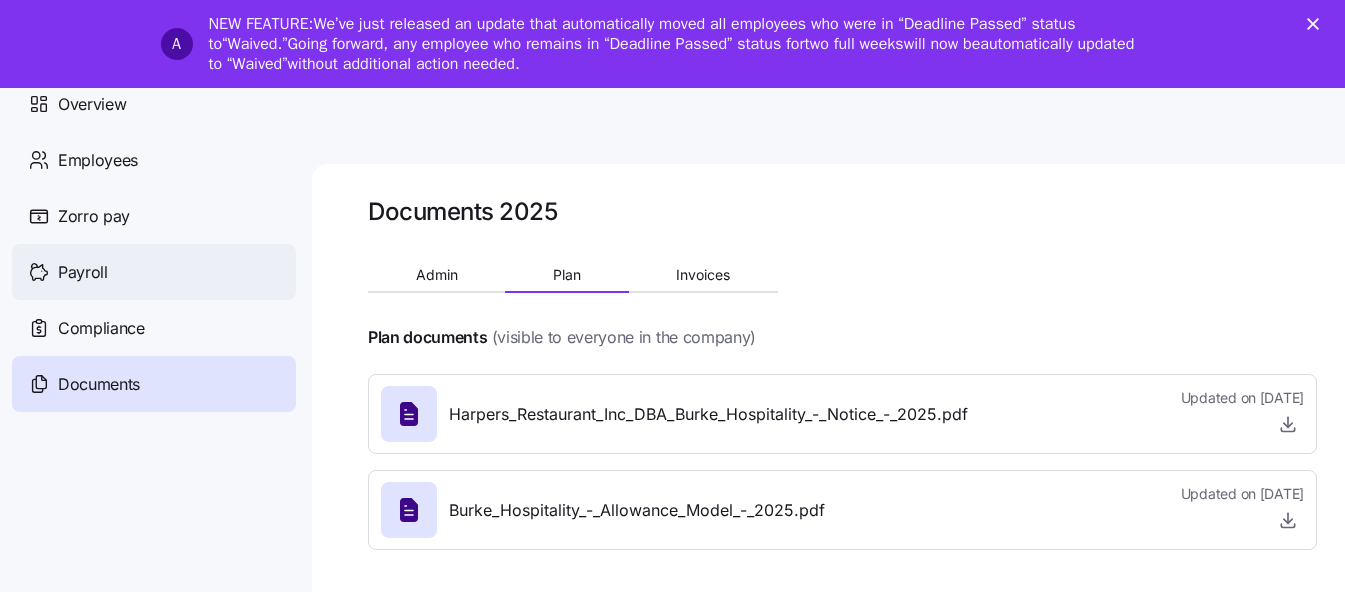 click on "Payroll" at bounding box center [83, 272] 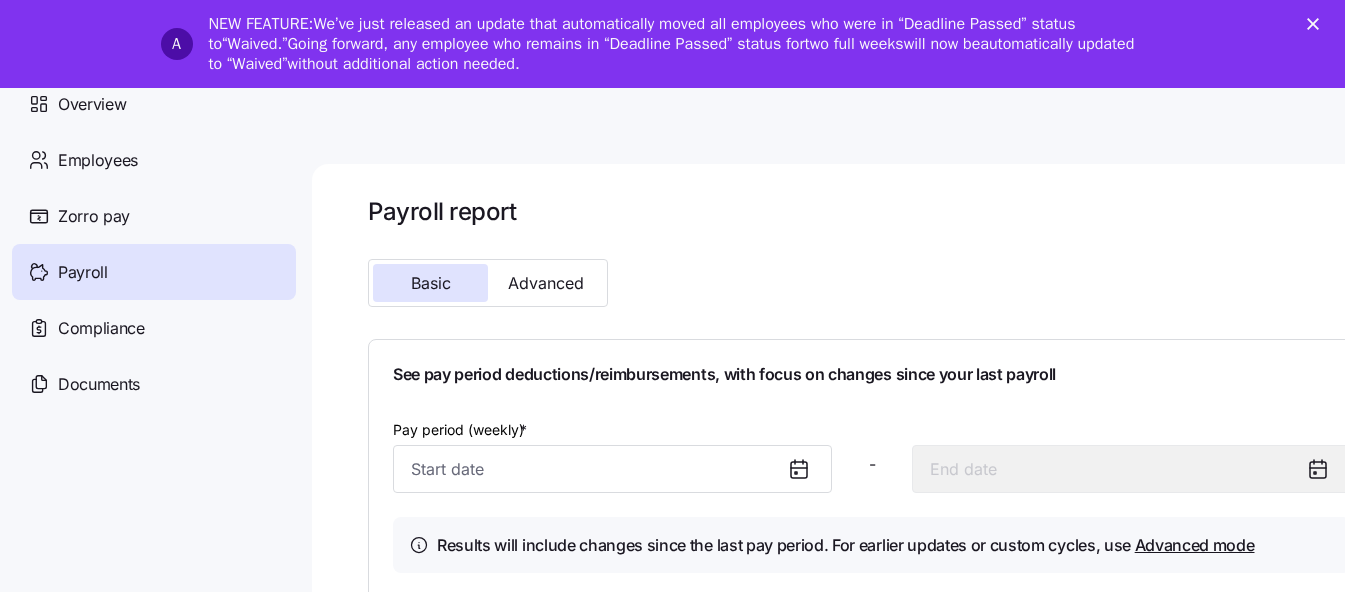 scroll, scrollTop: 9, scrollLeft: 0, axis: vertical 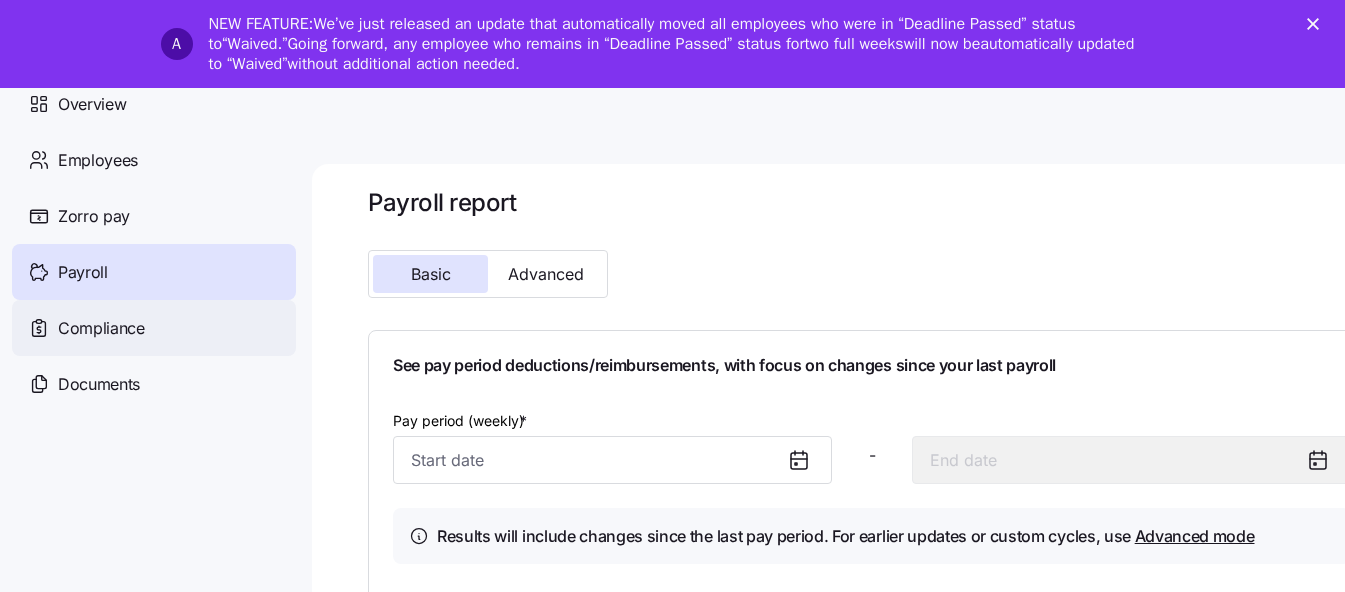 click on "Compliance" at bounding box center [101, 328] 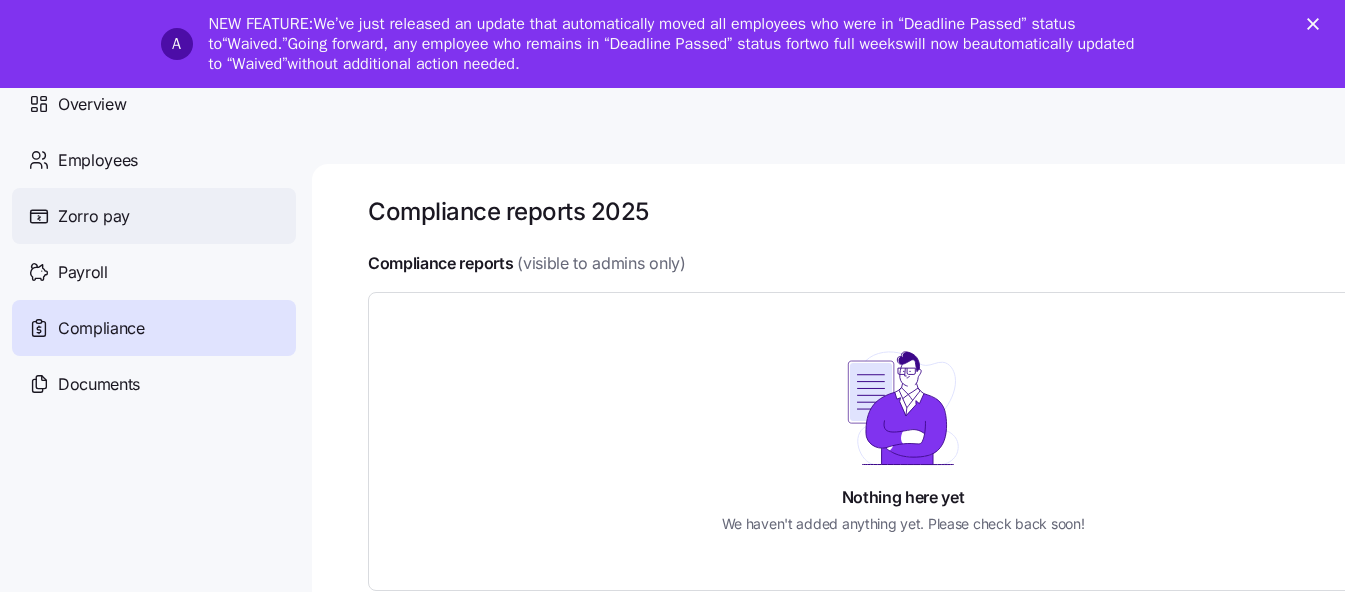 click on "Zorro pay" at bounding box center [94, 216] 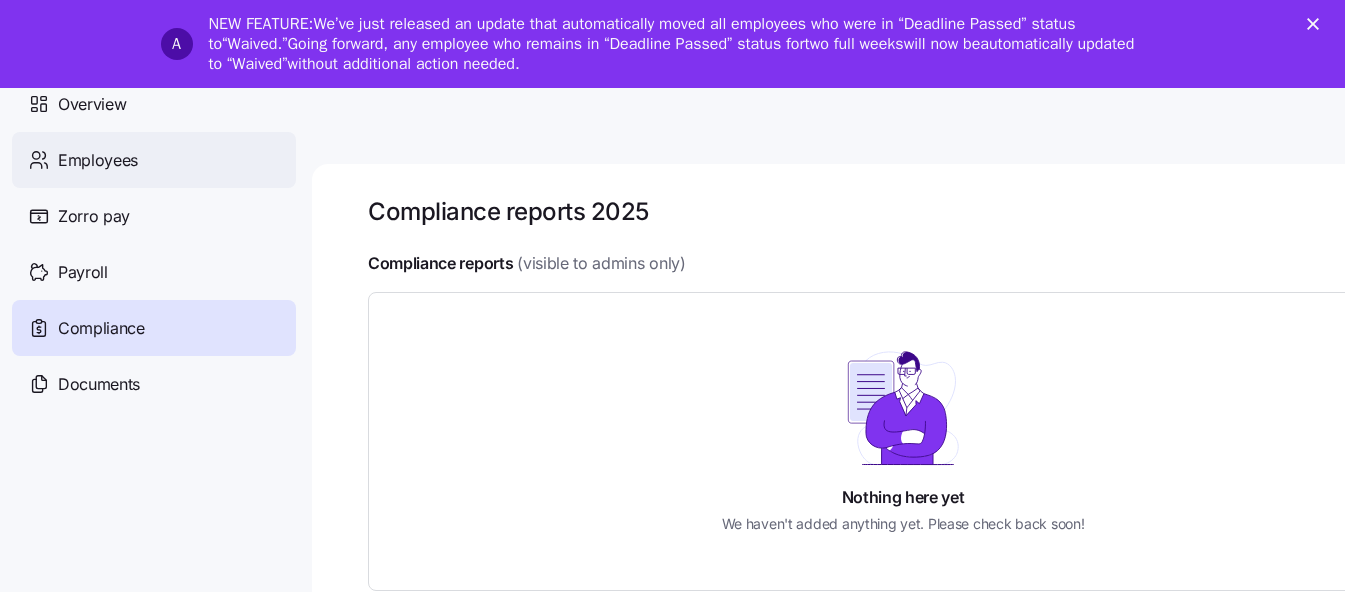 click on "Employees" at bounding box center (98, 160) 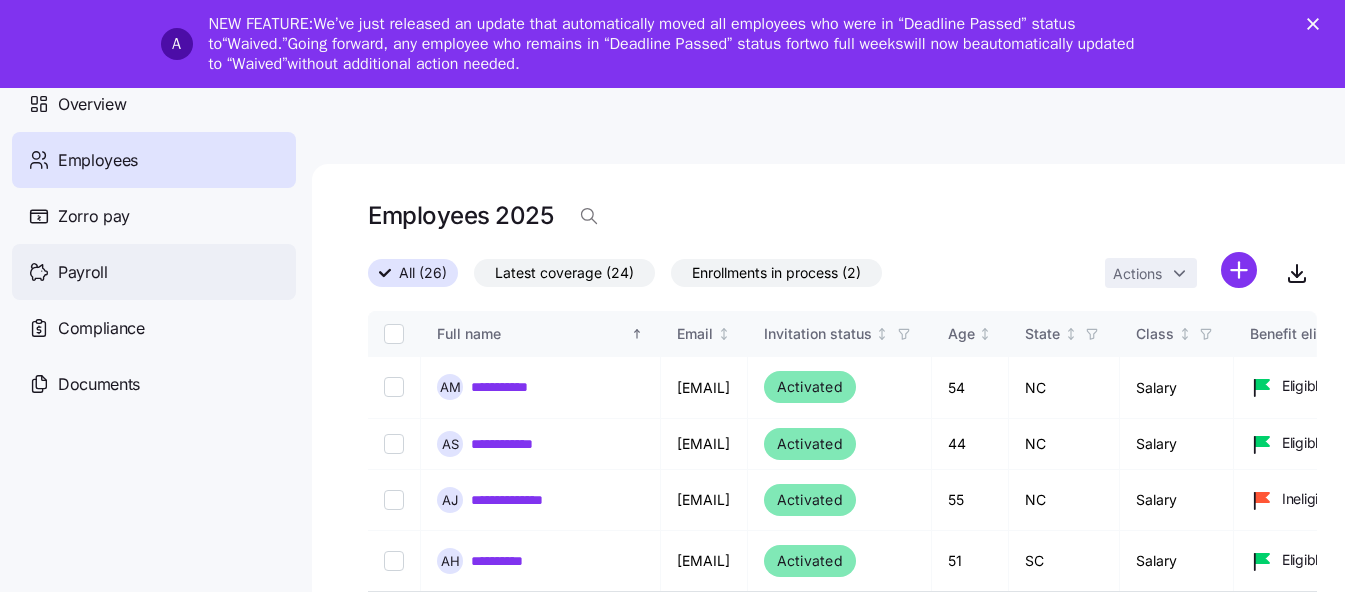 drag, startPoint x: 61, startPoint y: 263, endPoint x: 126, endPoint y: 268, distance: 65.192024 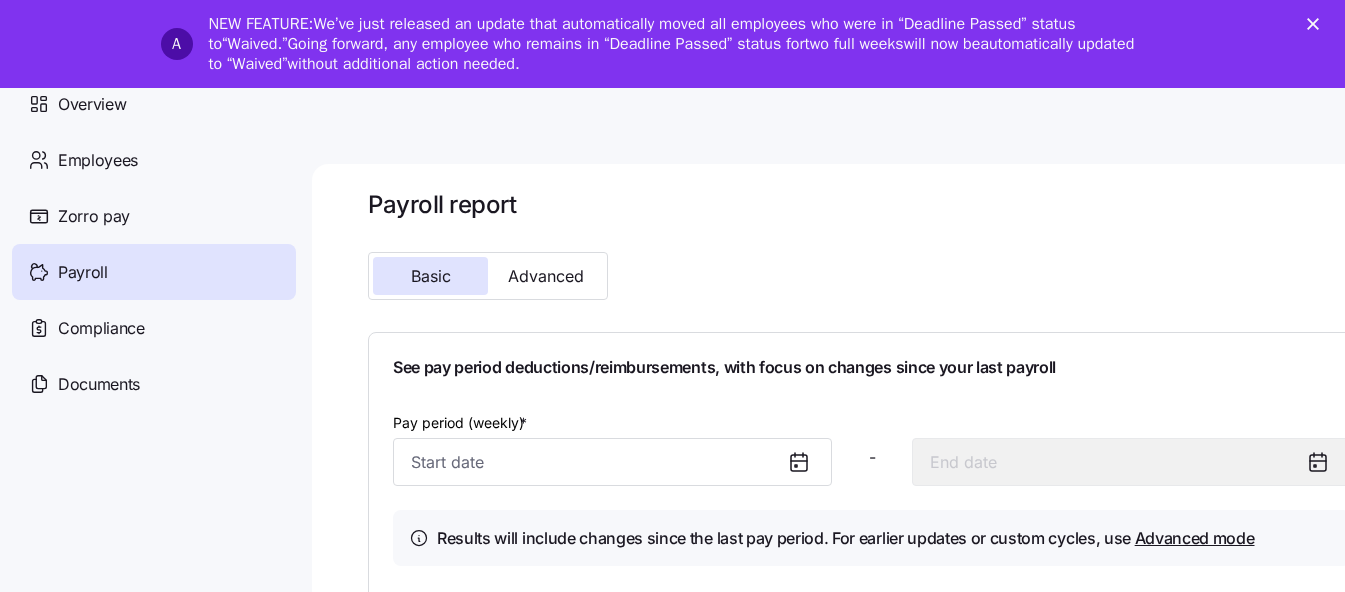 scroll, scrollTop: 9, scrollLeft: 0, axis: vertical 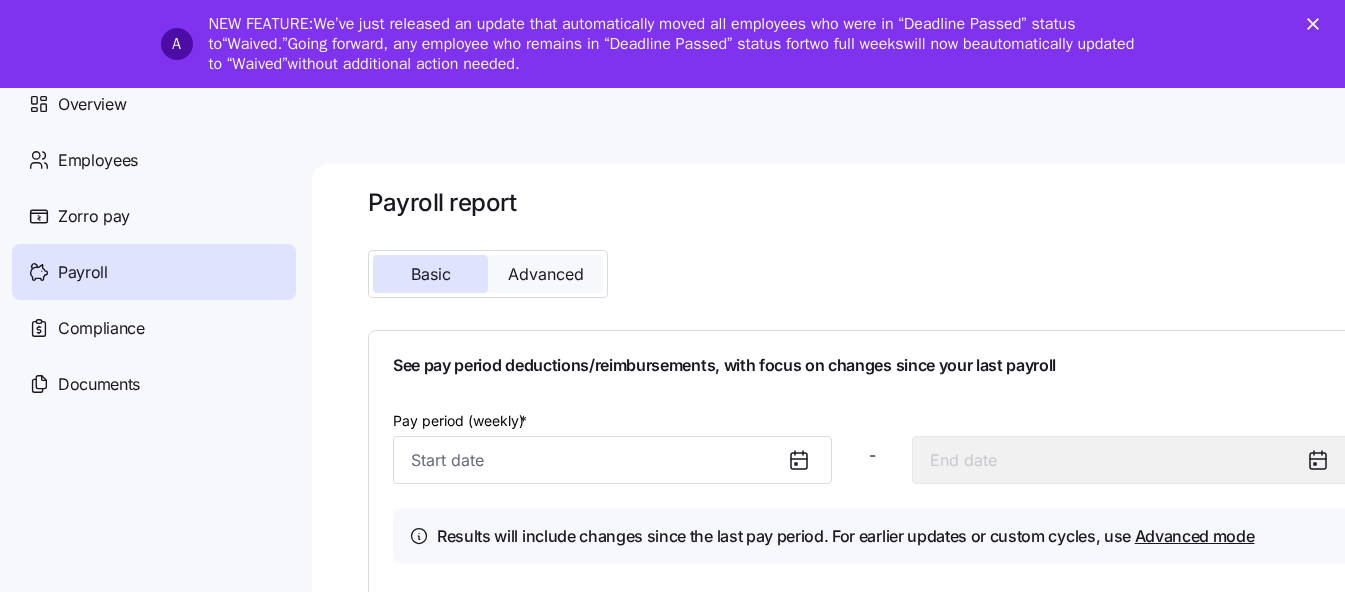 click on "Advanced" at bounding box center (546, 274) 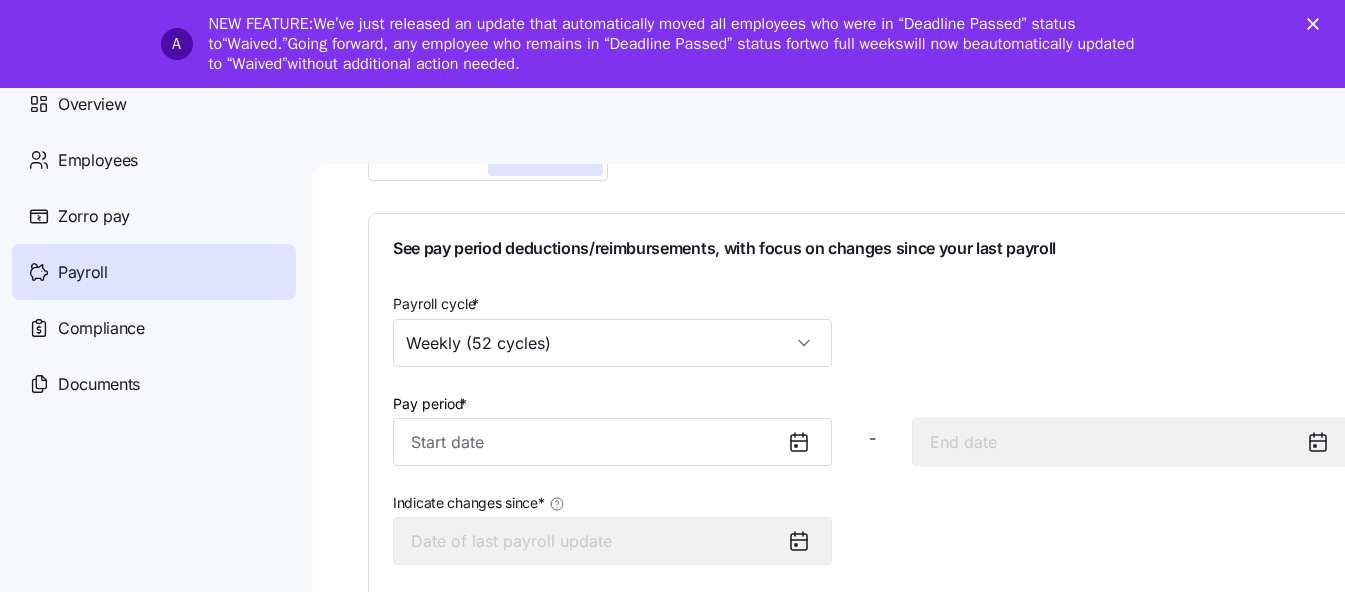 scroll, scrollTop: 127, scrollLeft: 0, axis: vertical 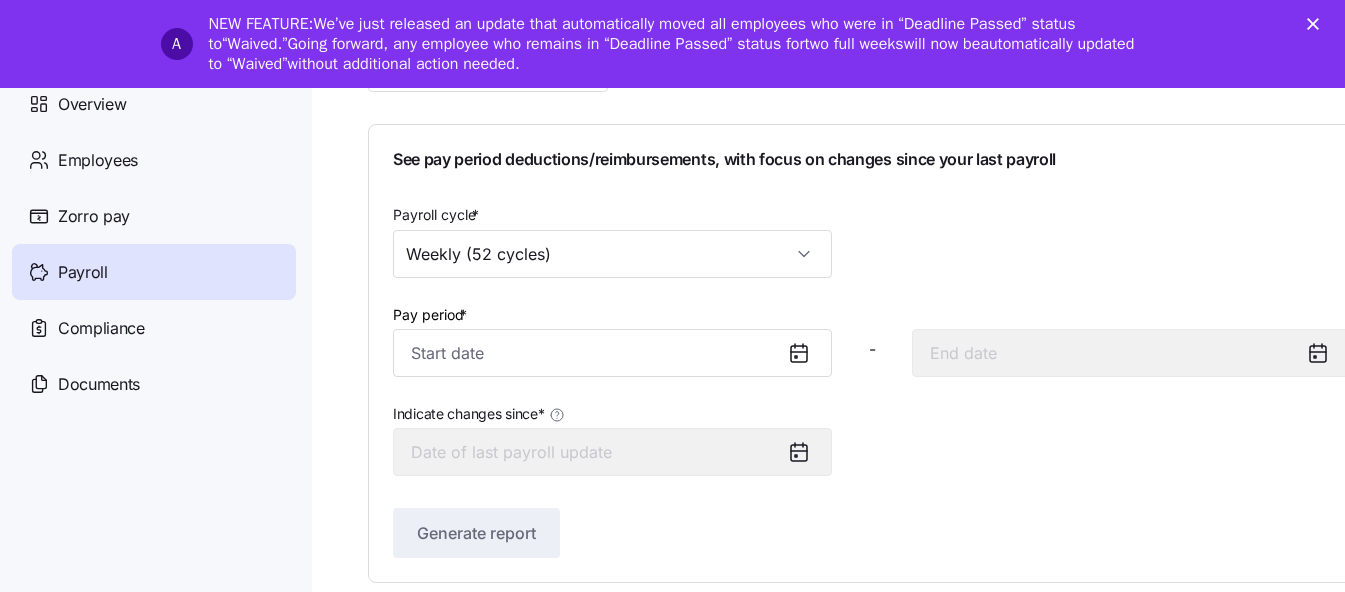 click 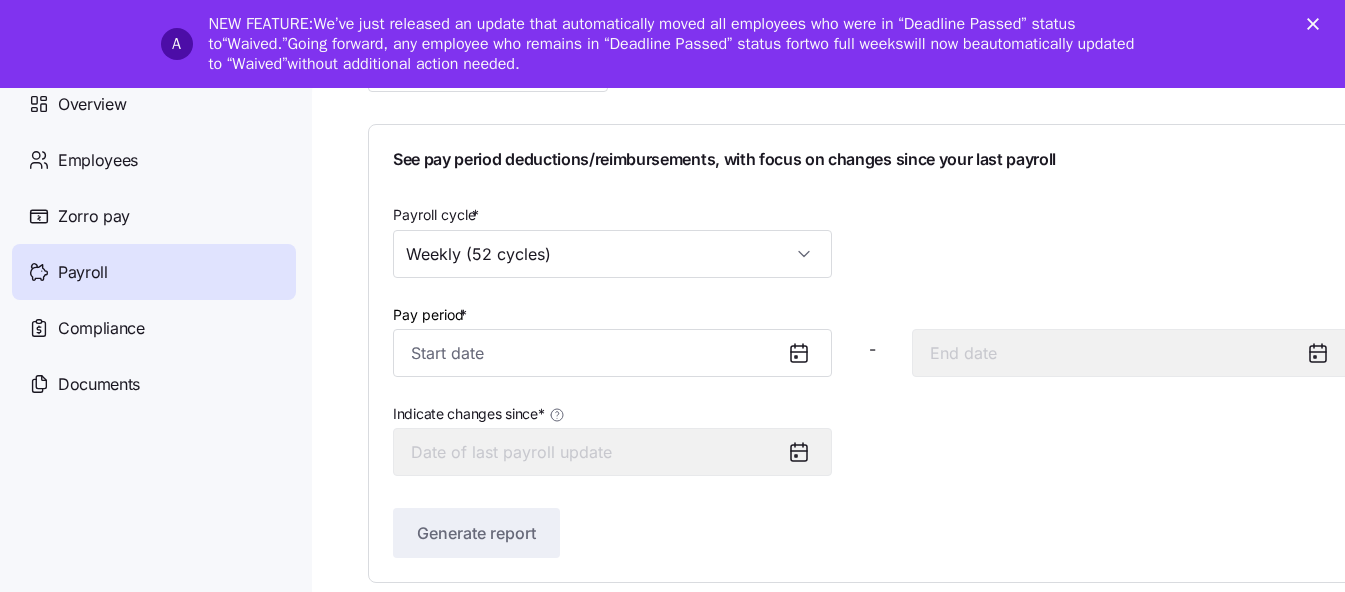 scroll, scrollTop: 0, scrollLeft: 0, axis: both 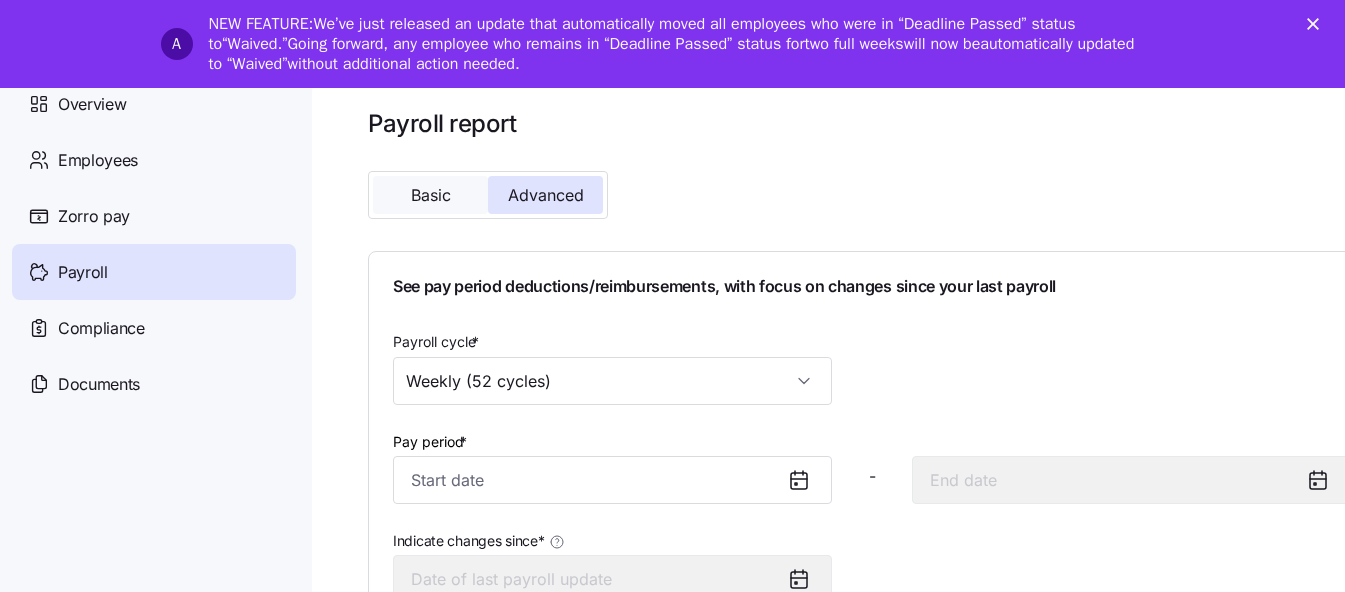 click on "Basic" at bounding box center [431, 195] 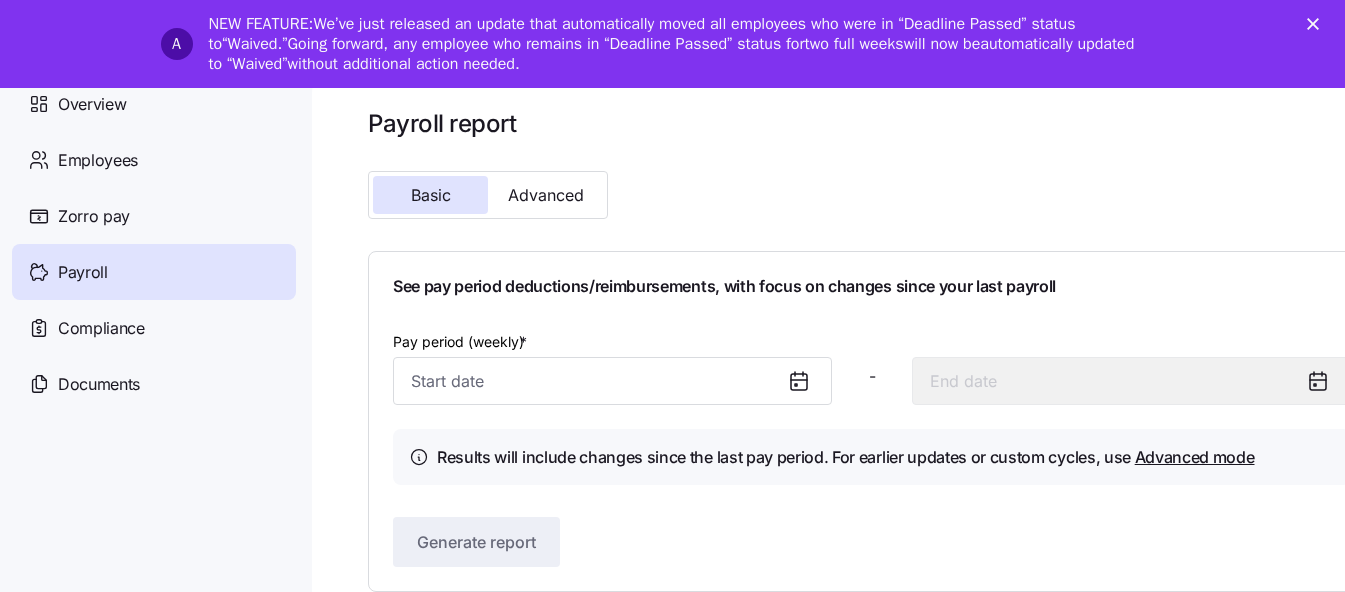 click 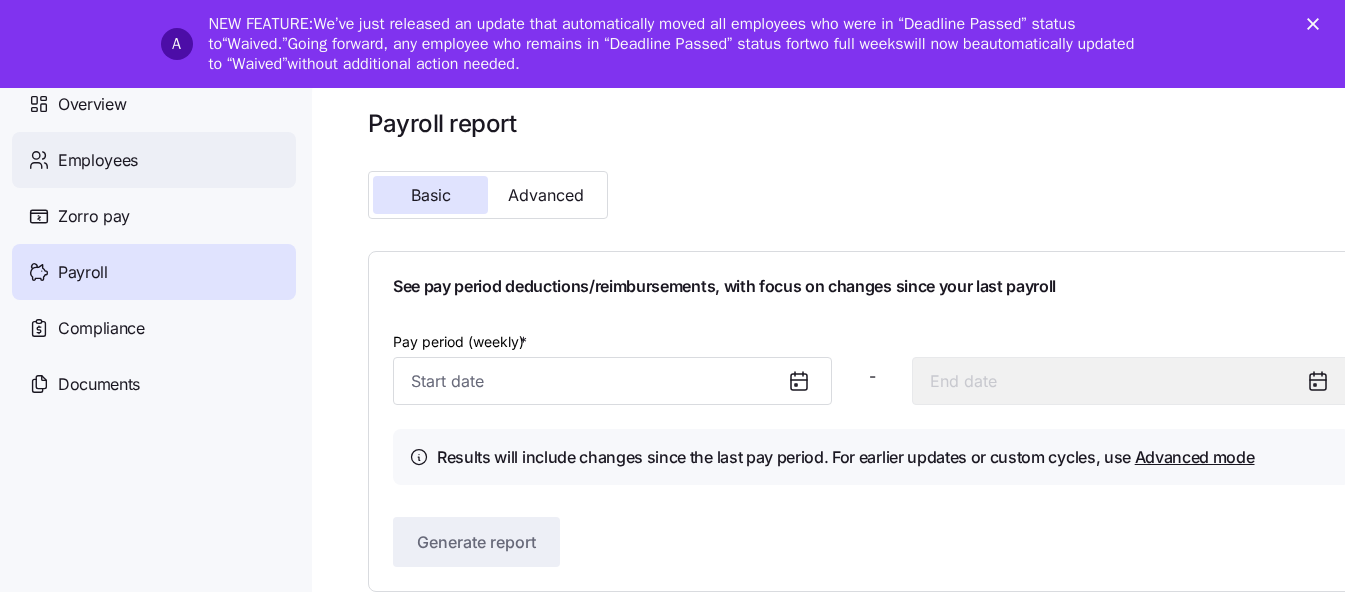 click on "Employees" at bounding box center (98, 160) 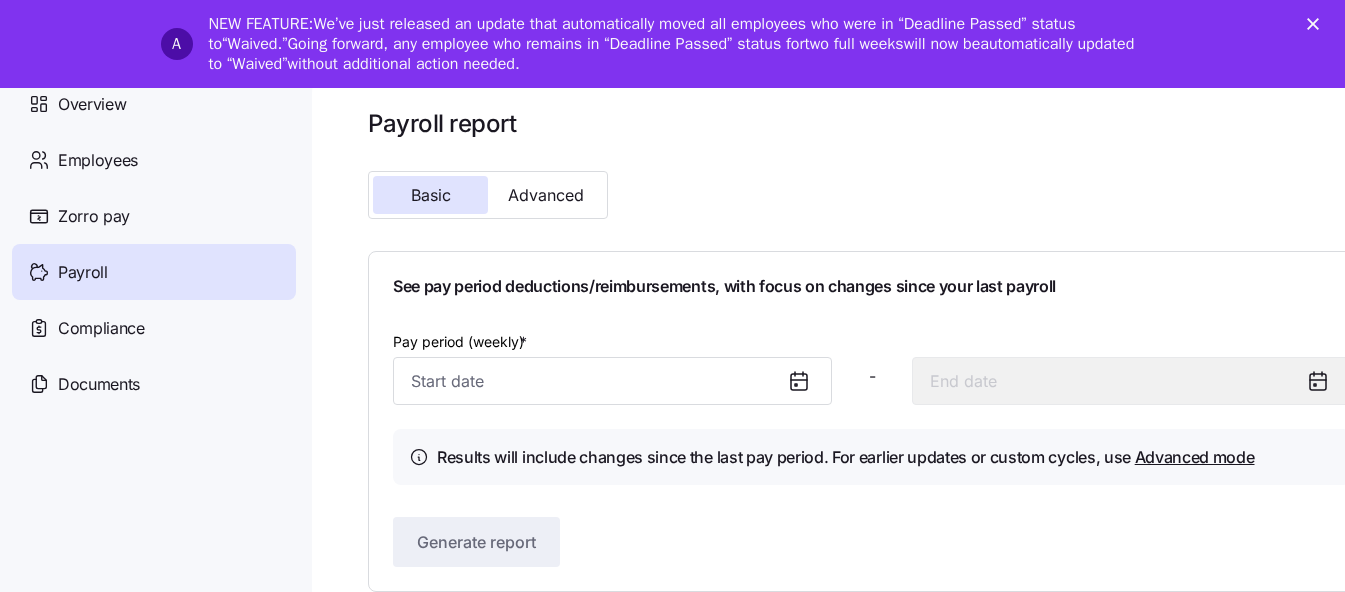 click on "A NEW FEATURE: We’ve just released an update that automatically moved all employees who were in “Deadline Passed” status to “Waived.” Going forward, any employee who remains in “Deadline Passed” status for two full weeks will now be automatically updated to “Waived” without additional action needed." at bounding box center (672, 44) 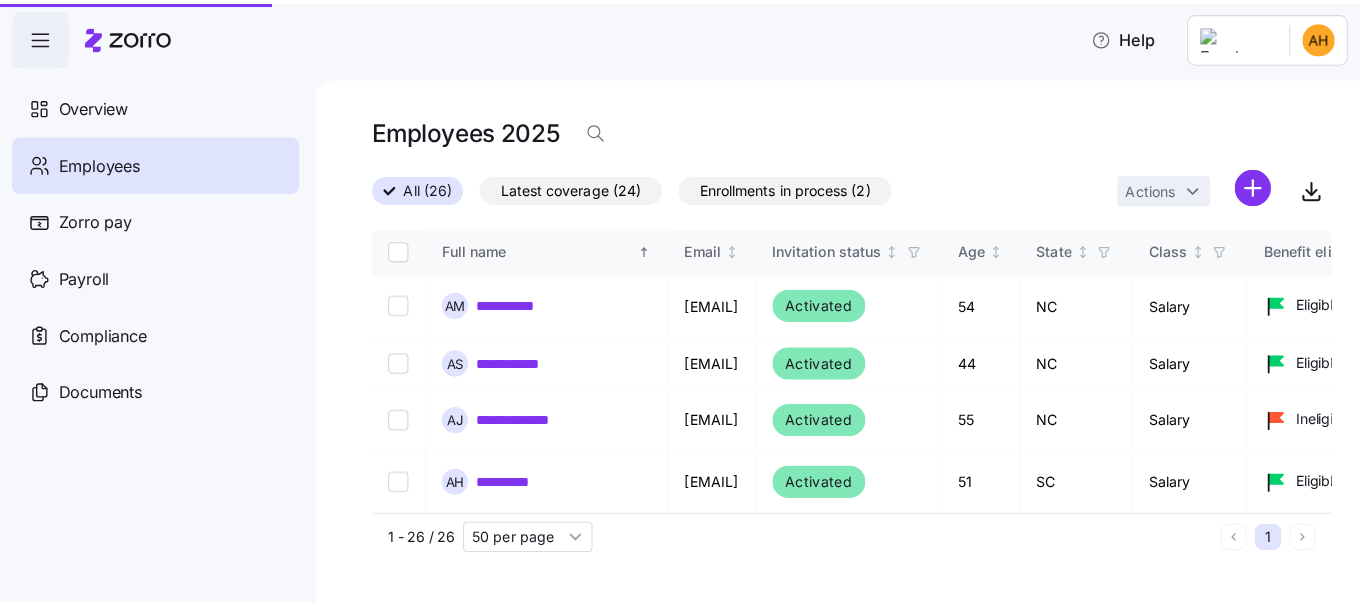 scroll, scrollTop: 0, scrollLeft: 0, axis: both 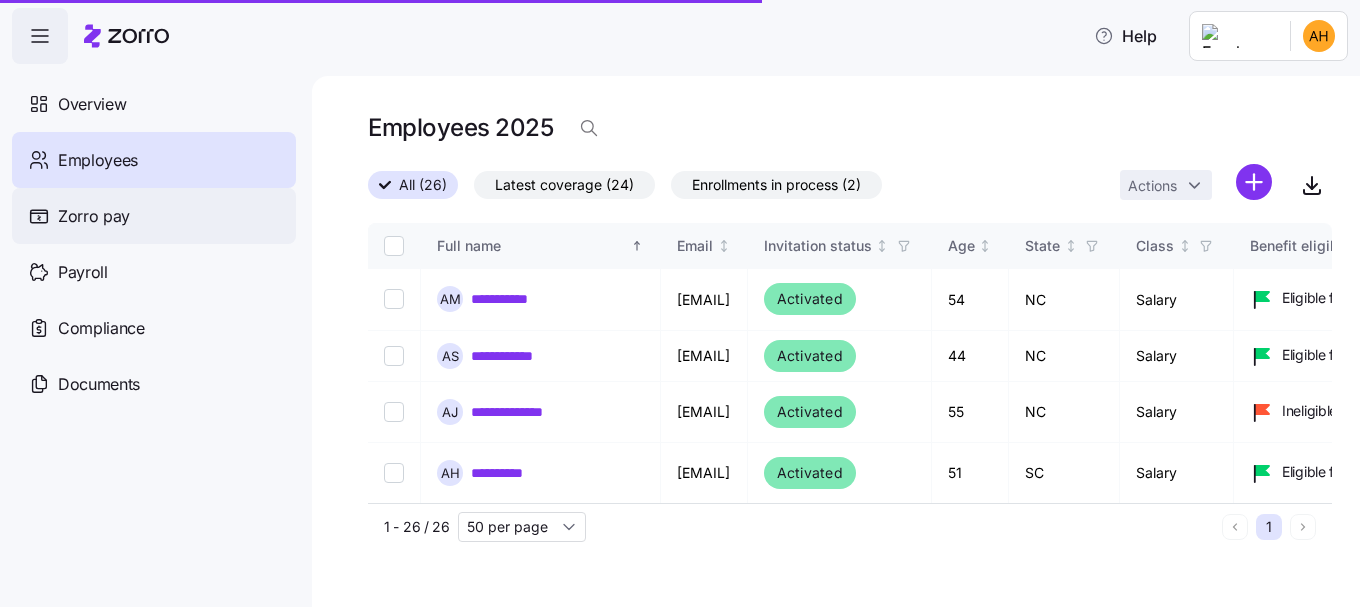 click on "Zorro pay" at bounding box center (94, 216) 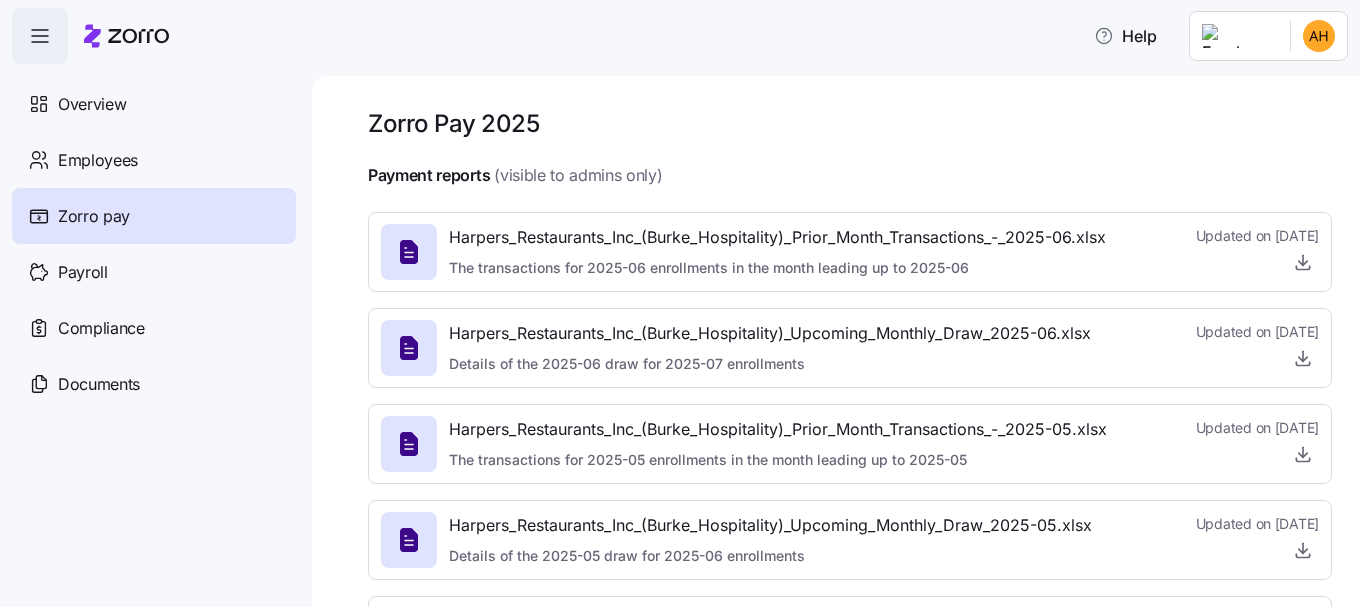 click on "Harpers_Restaurants_Inc_(Burke_Hospitality)_Prior_Month_Transactions_-_2025-06.xlsx" at bounding box center [777, 237] 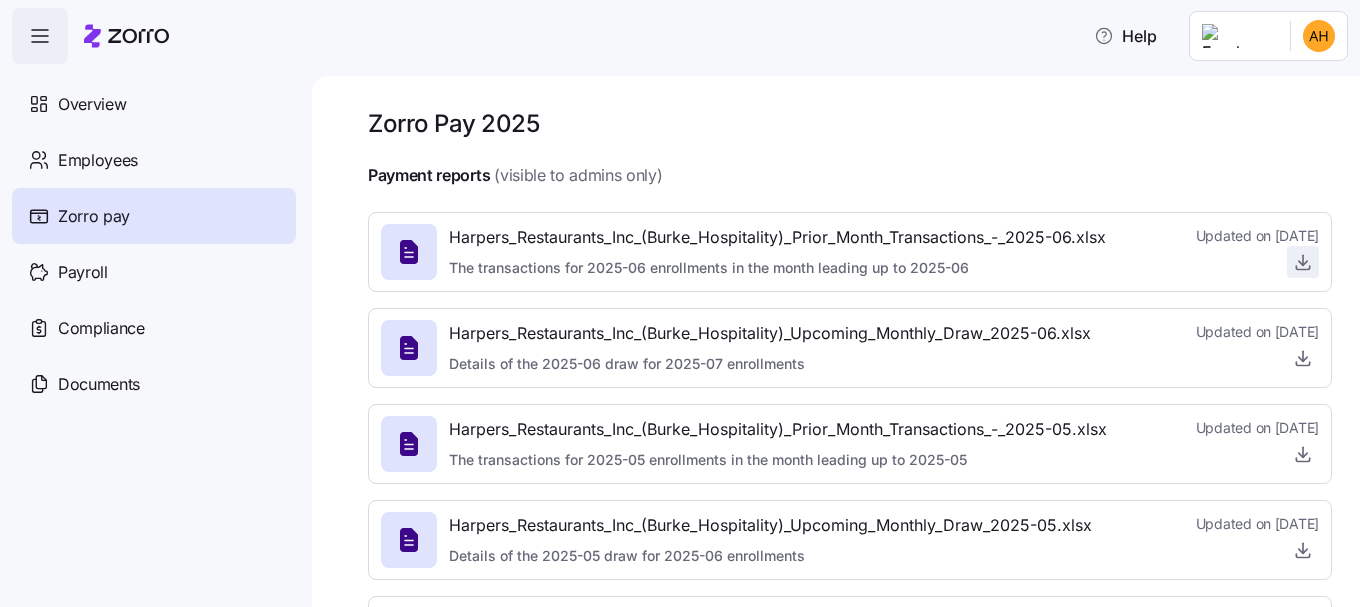 click 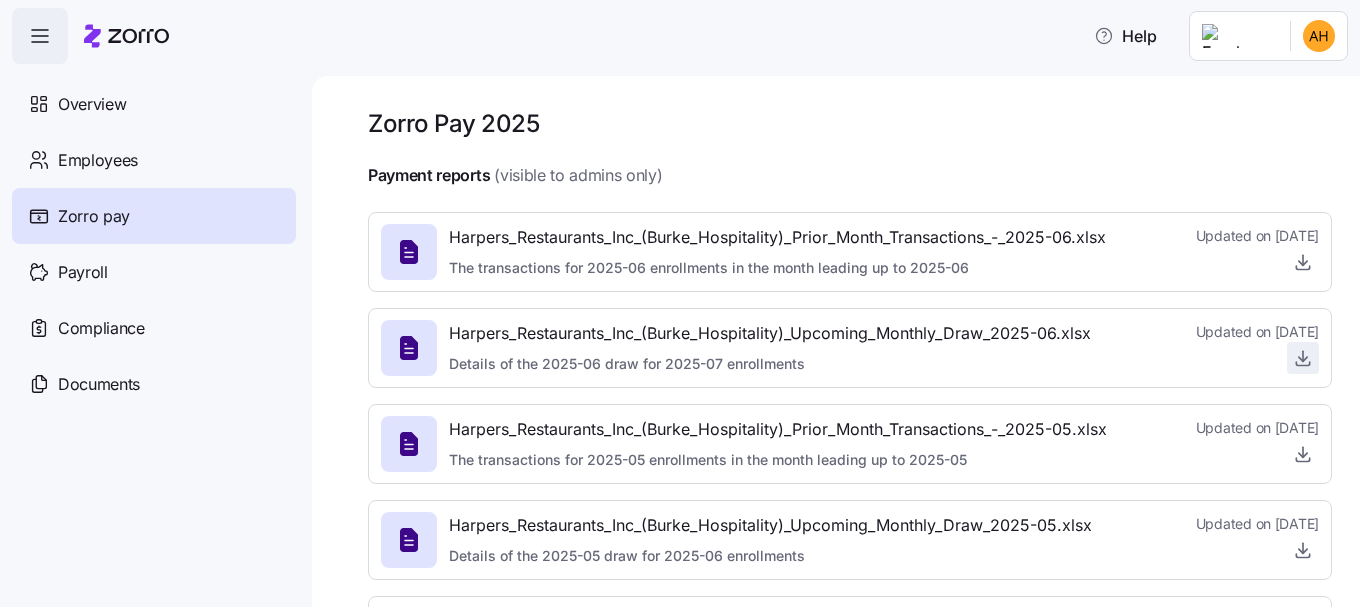 click 